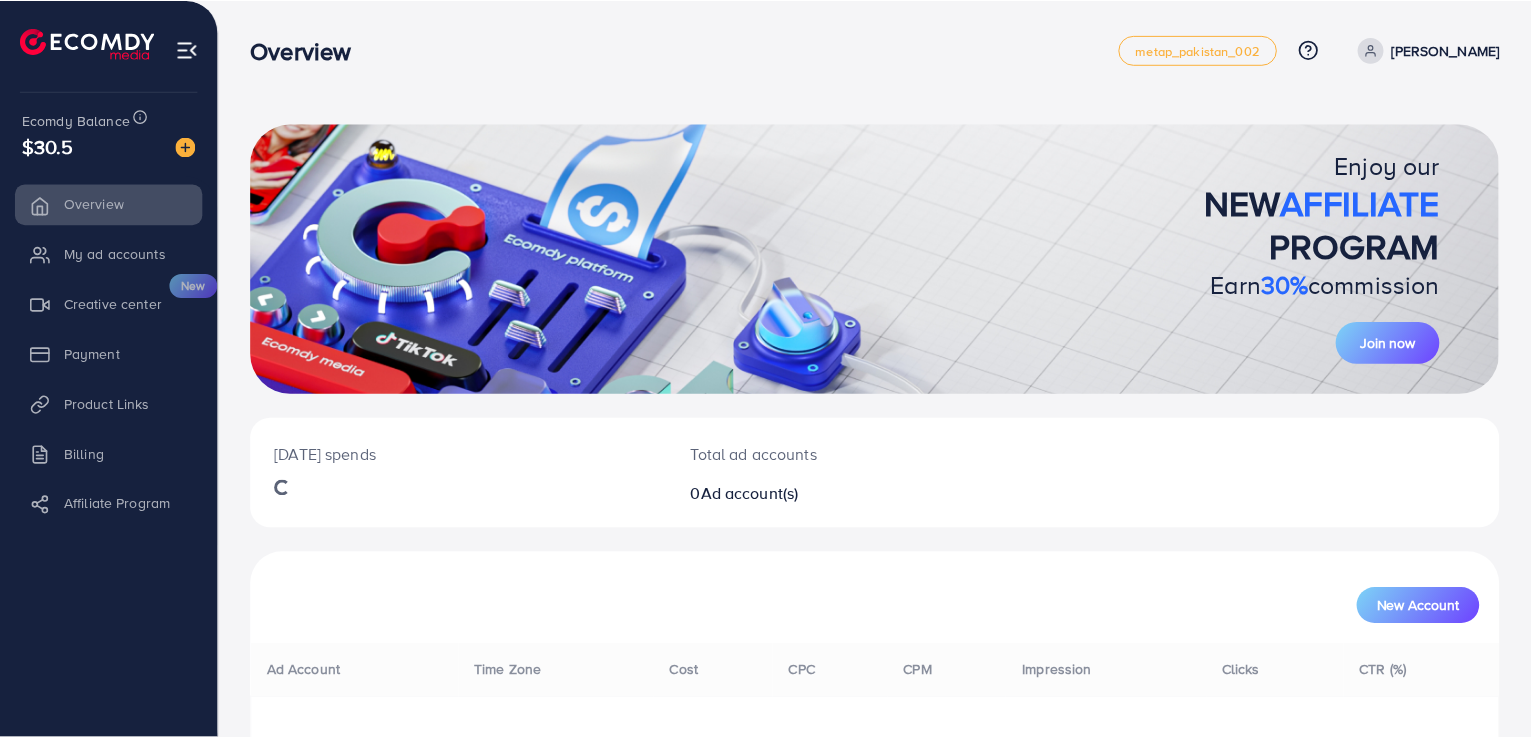 scroll, scrollTop: 0, scrollLeft: 0, axis: both 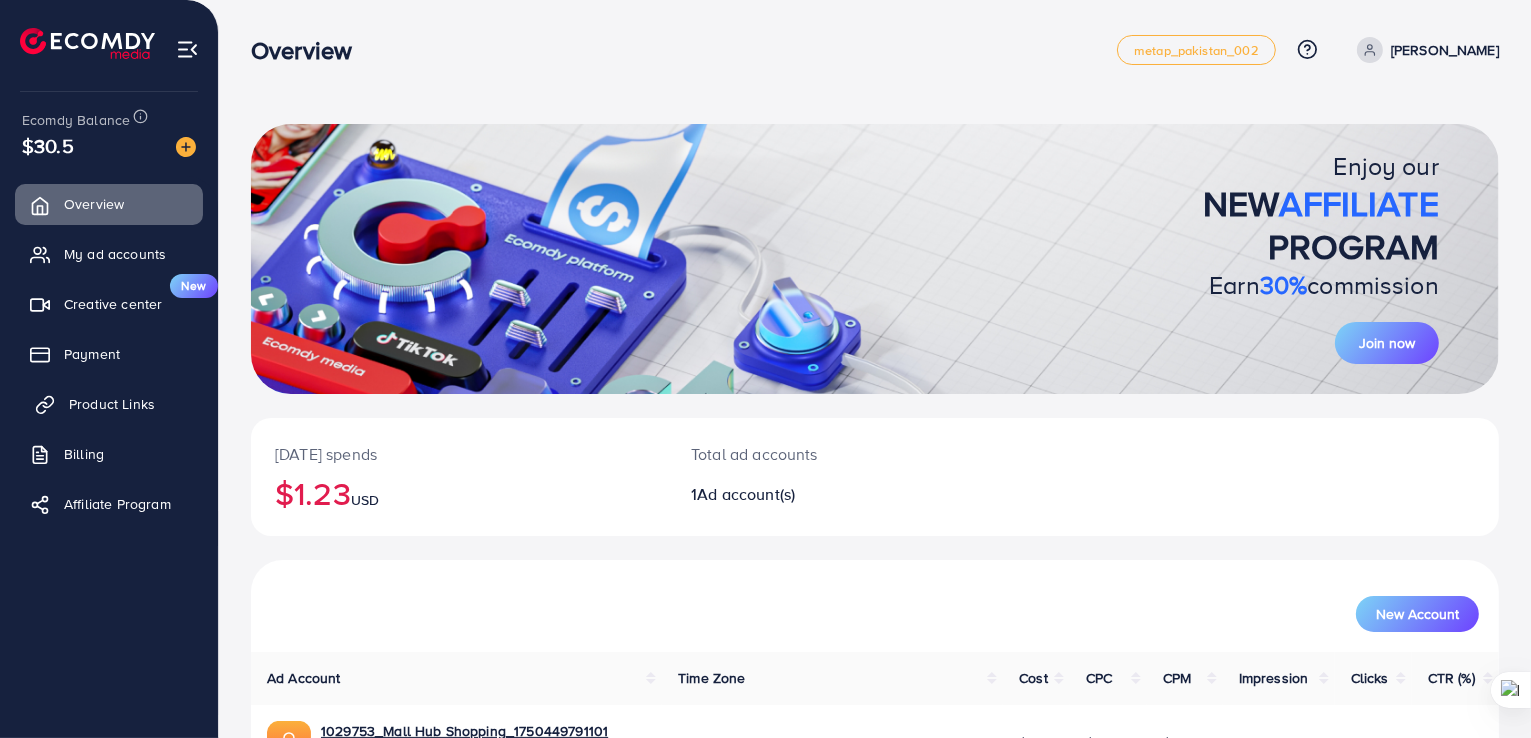 click on "Product Links" at bounding box center (112, 404) 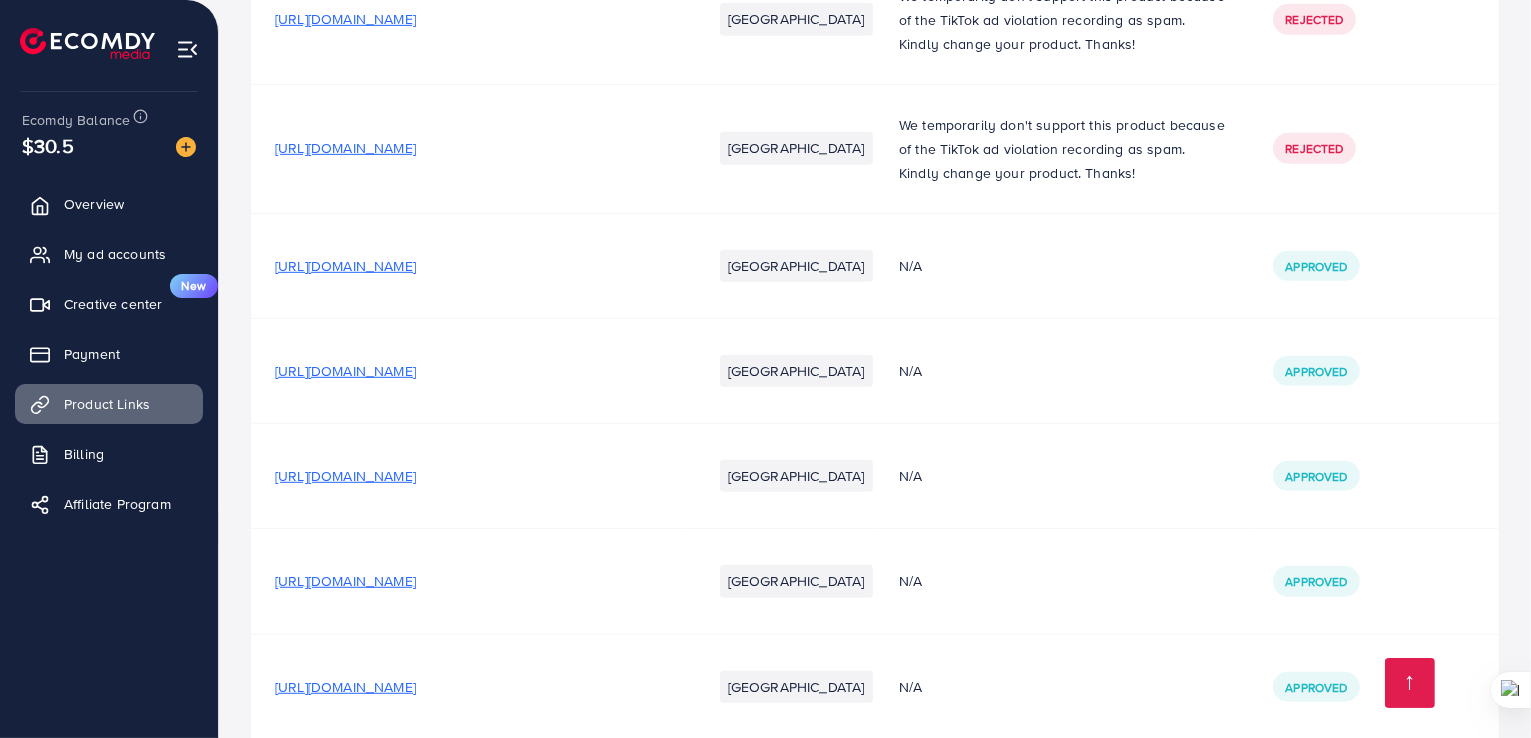 scroll, scrollTop: 1166, scrollLeft: 0, axis: vertical 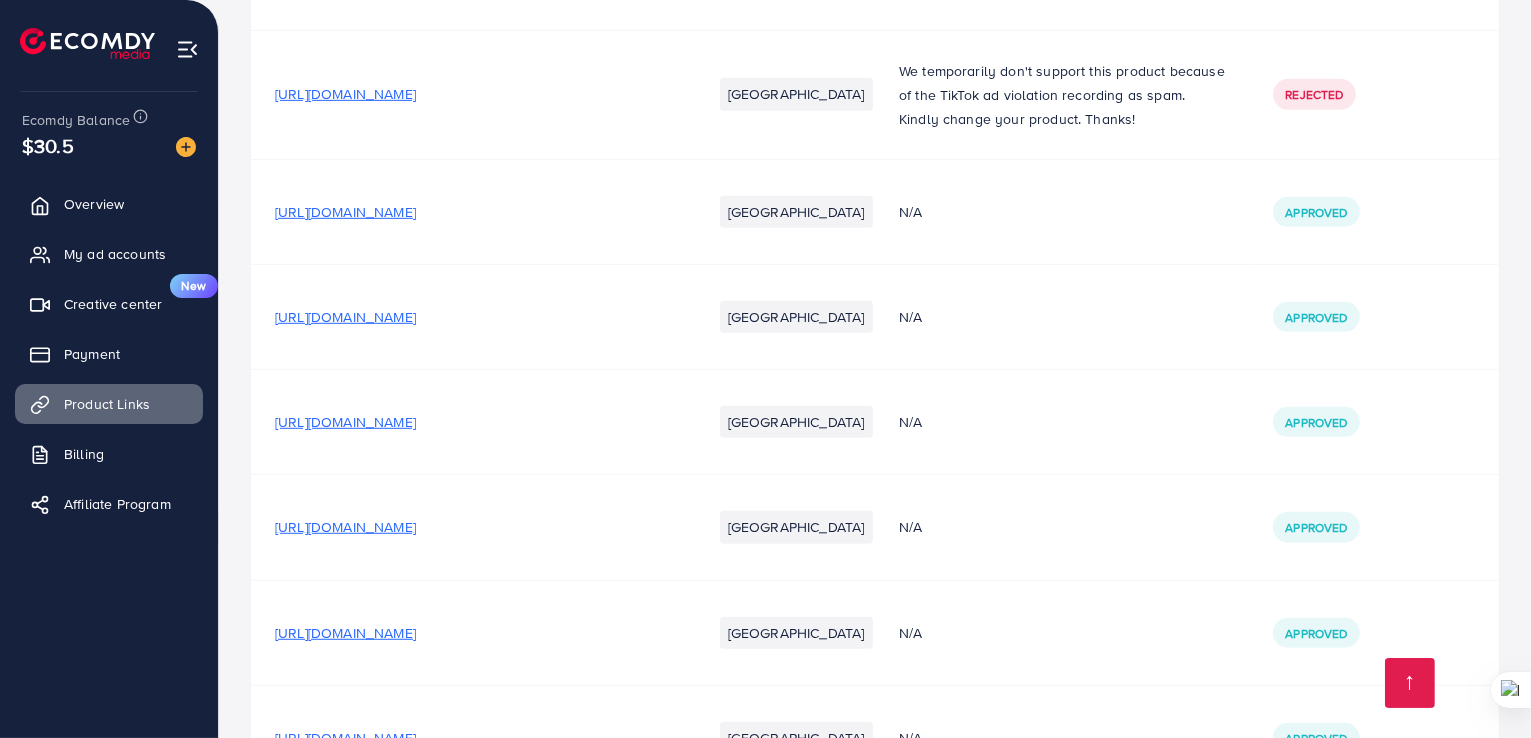 click on "N/A" at bounding box center (1062, 527) 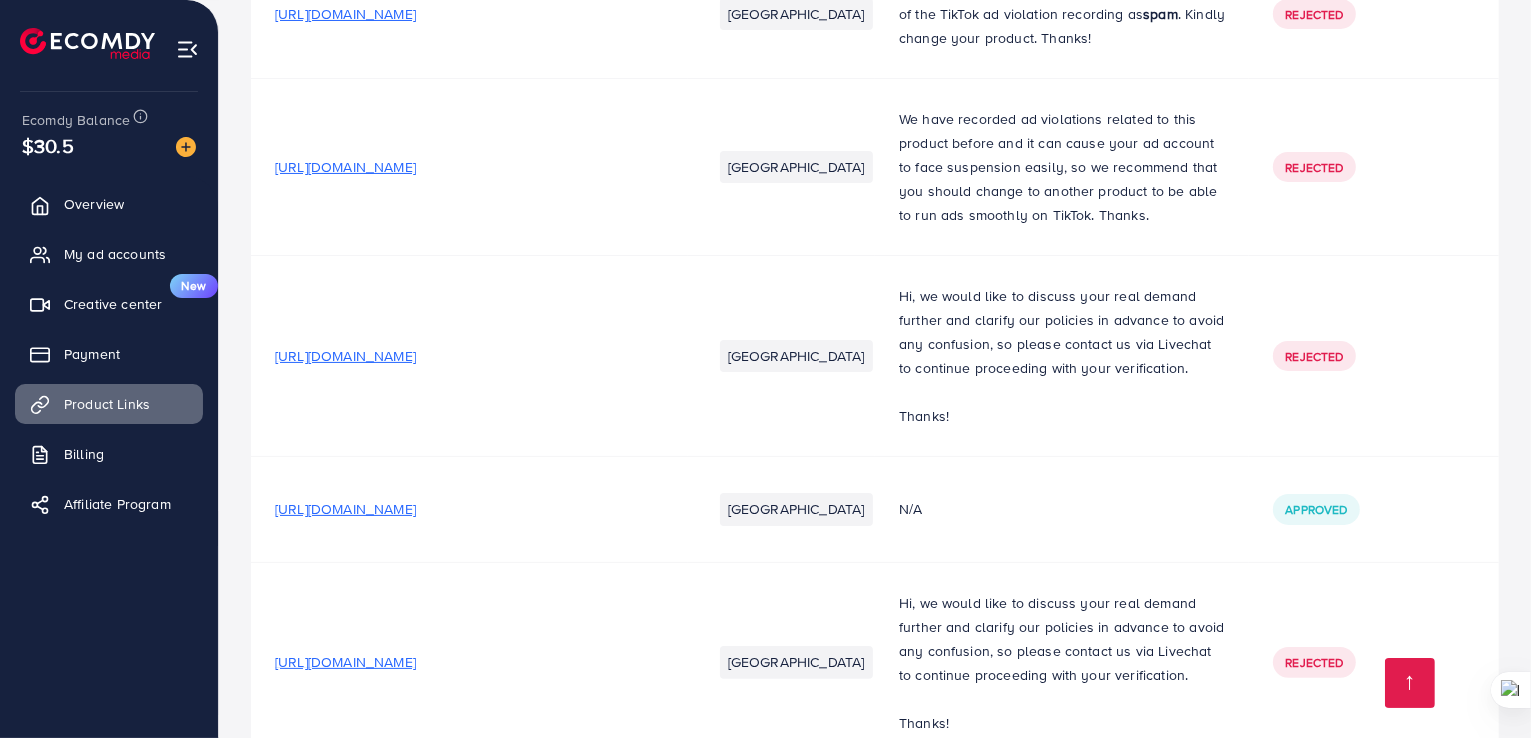 scroll, scrollTop: 0, scrollLeft: 0, axis: both 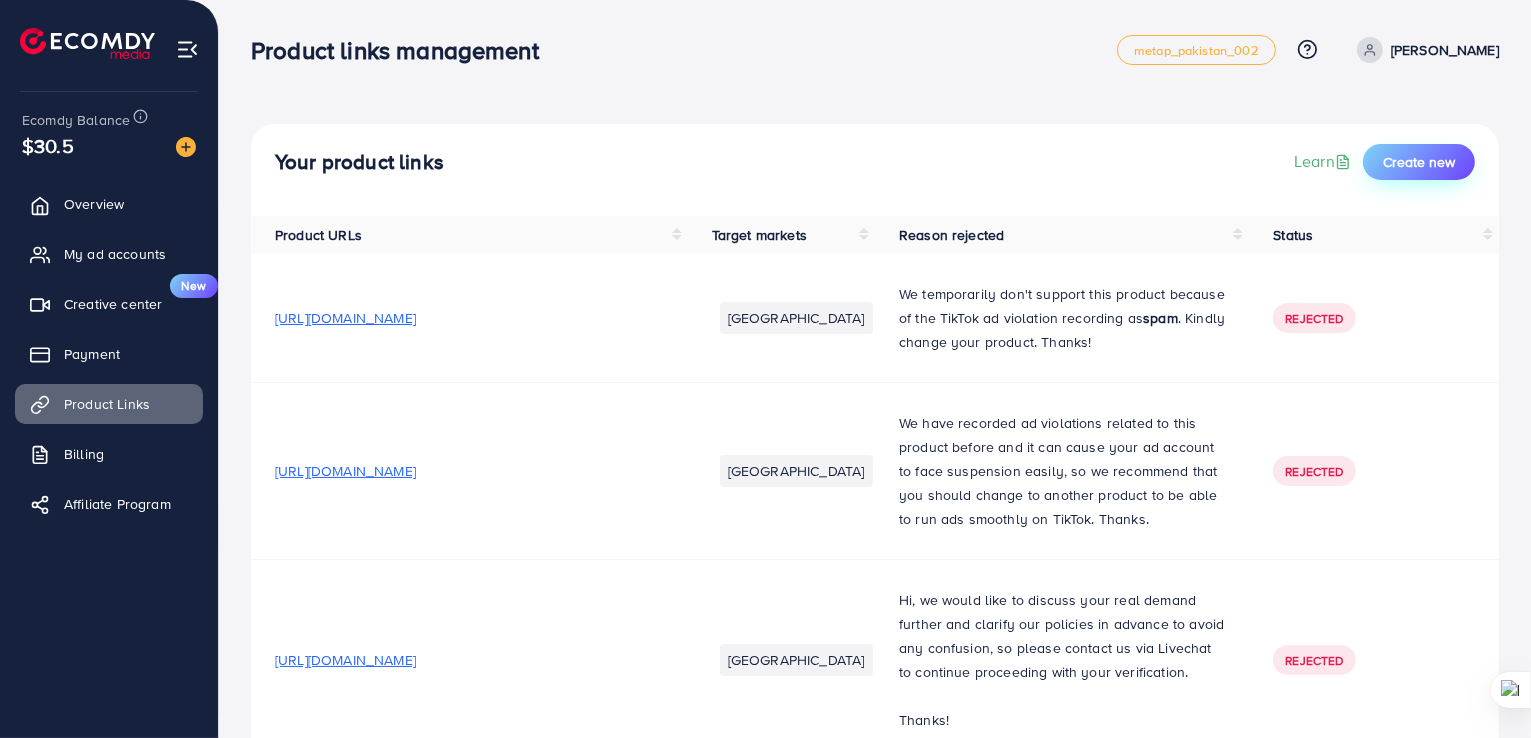 click on "Create new" at bounding box center [1419, 162] 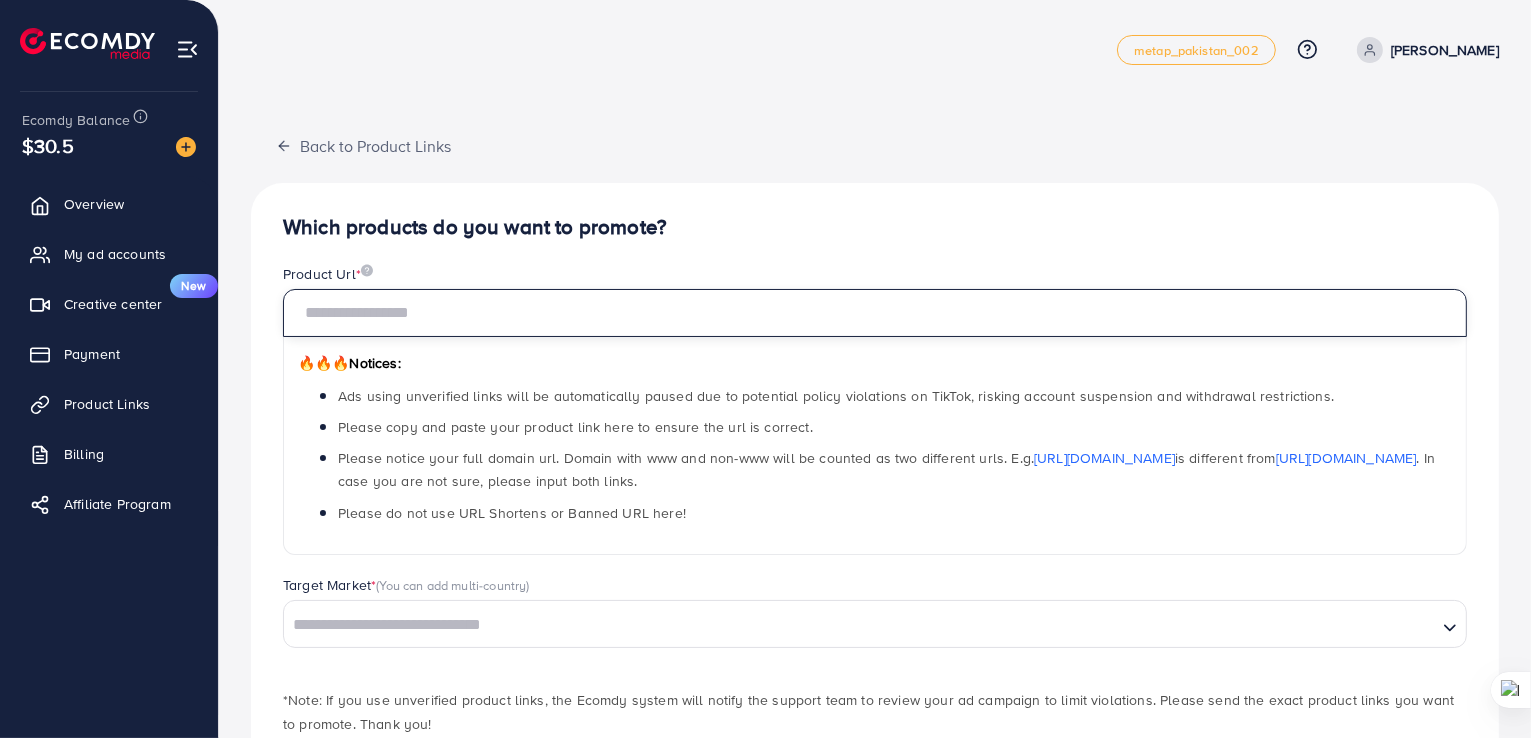 click at bounding box center [875, 313] 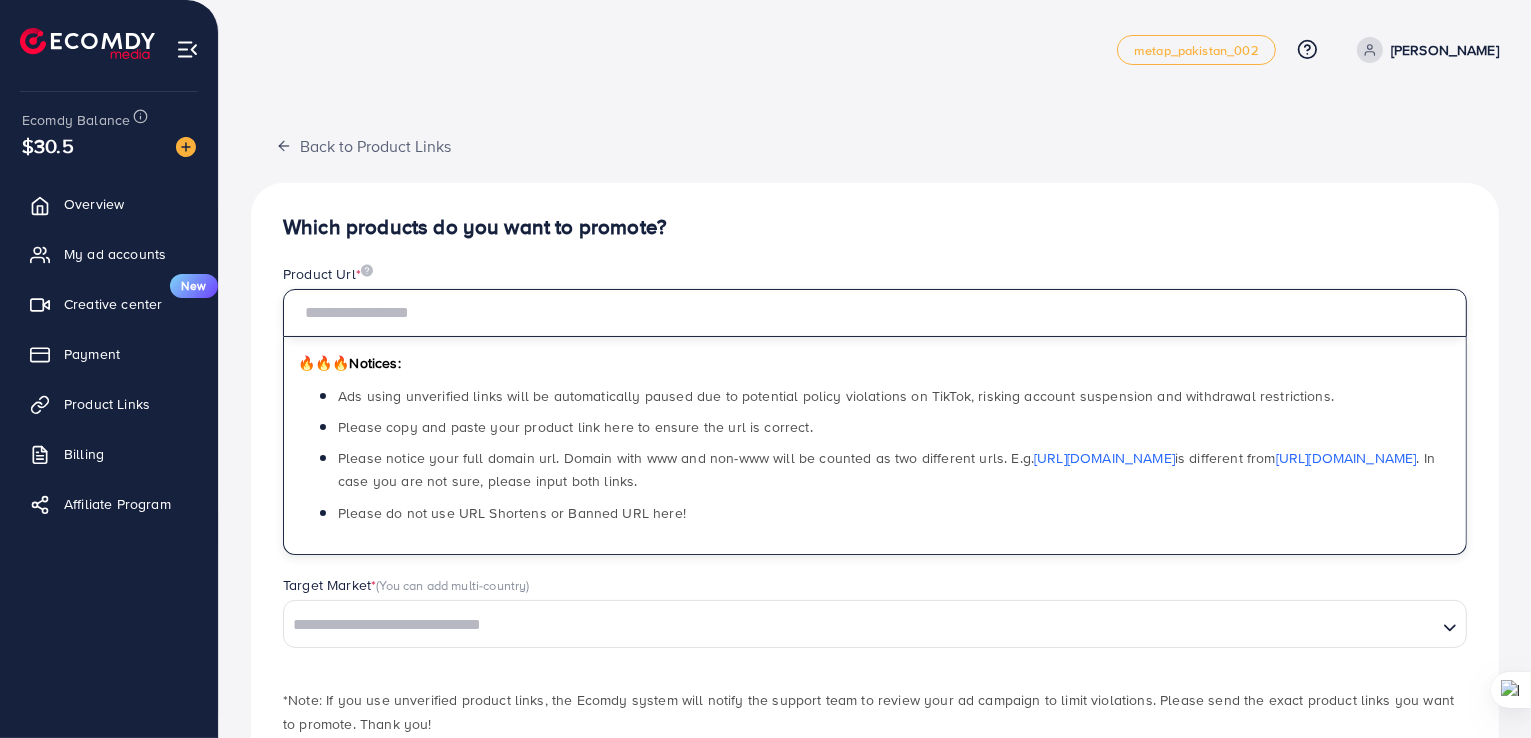 paste on "**********" 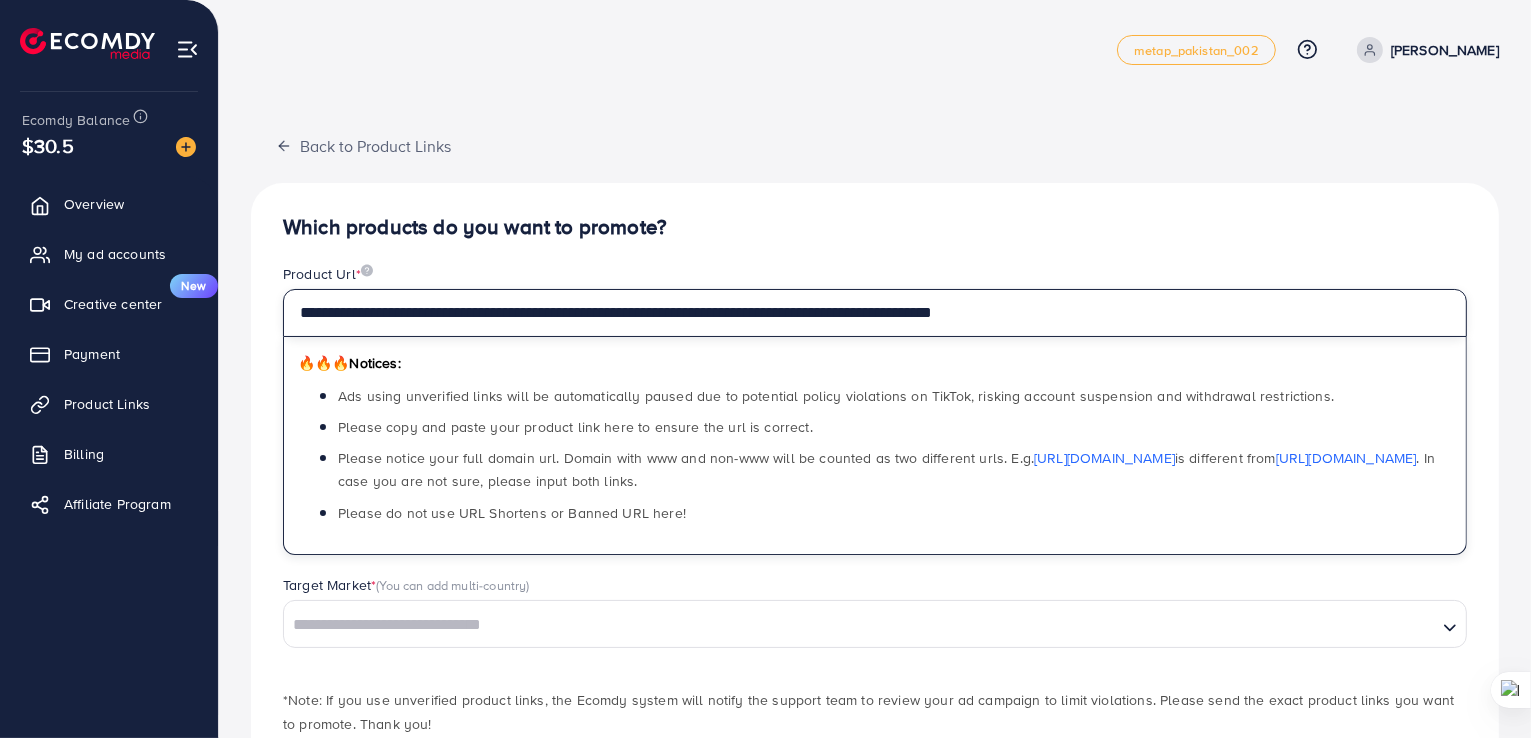 type on "**********" 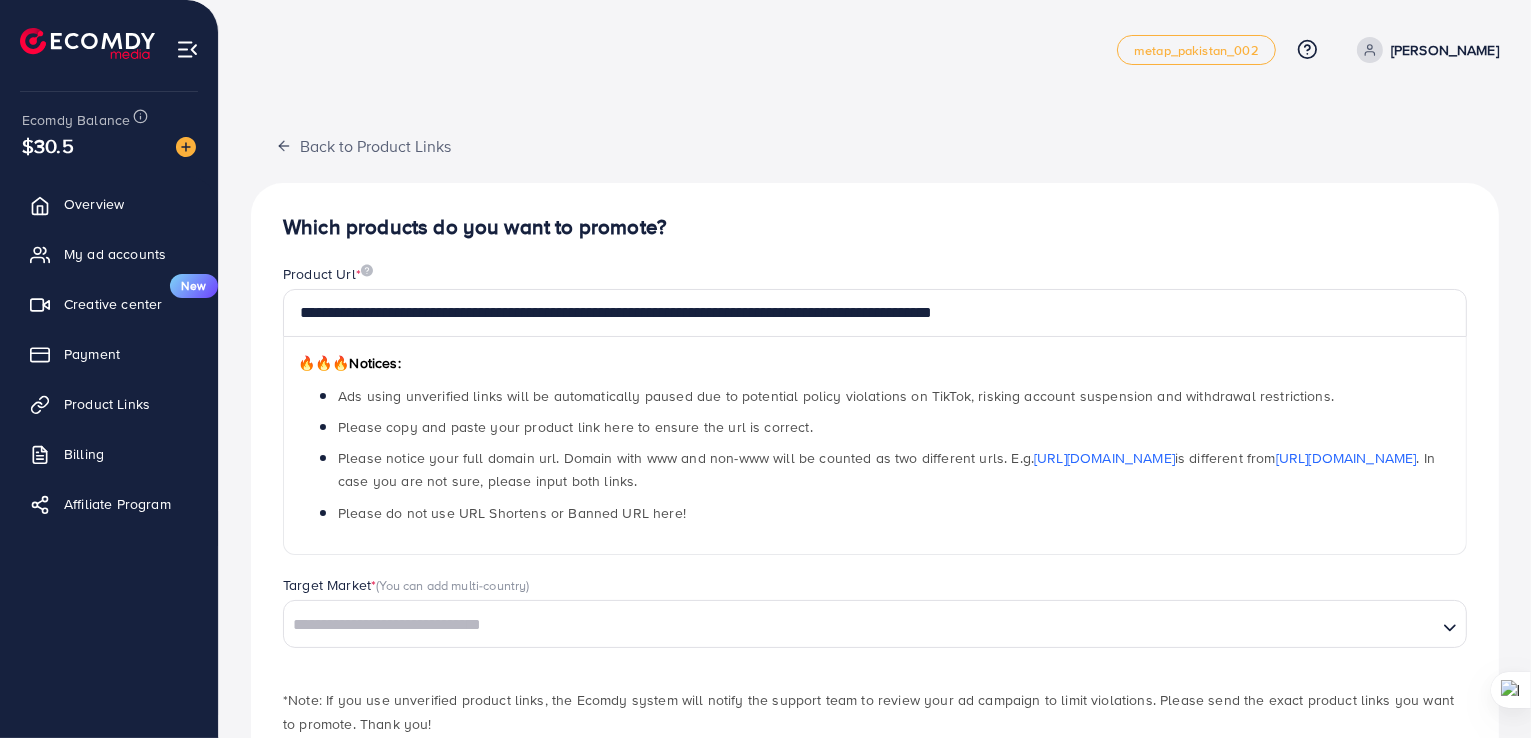 click on "**********" at bounding box center (875, 505) 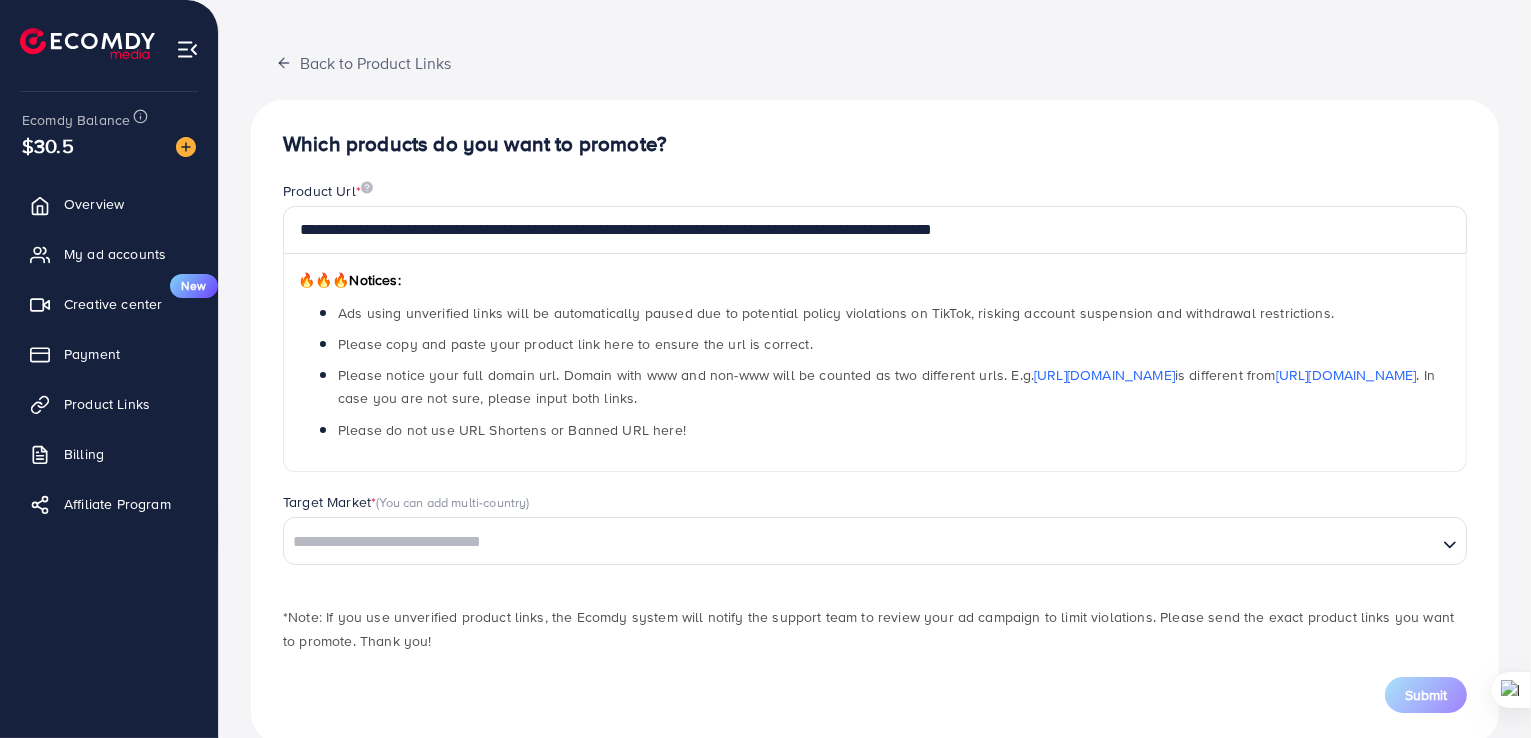 scroll, scrollTop: 120, scrollLeft: 0, axis: vertical 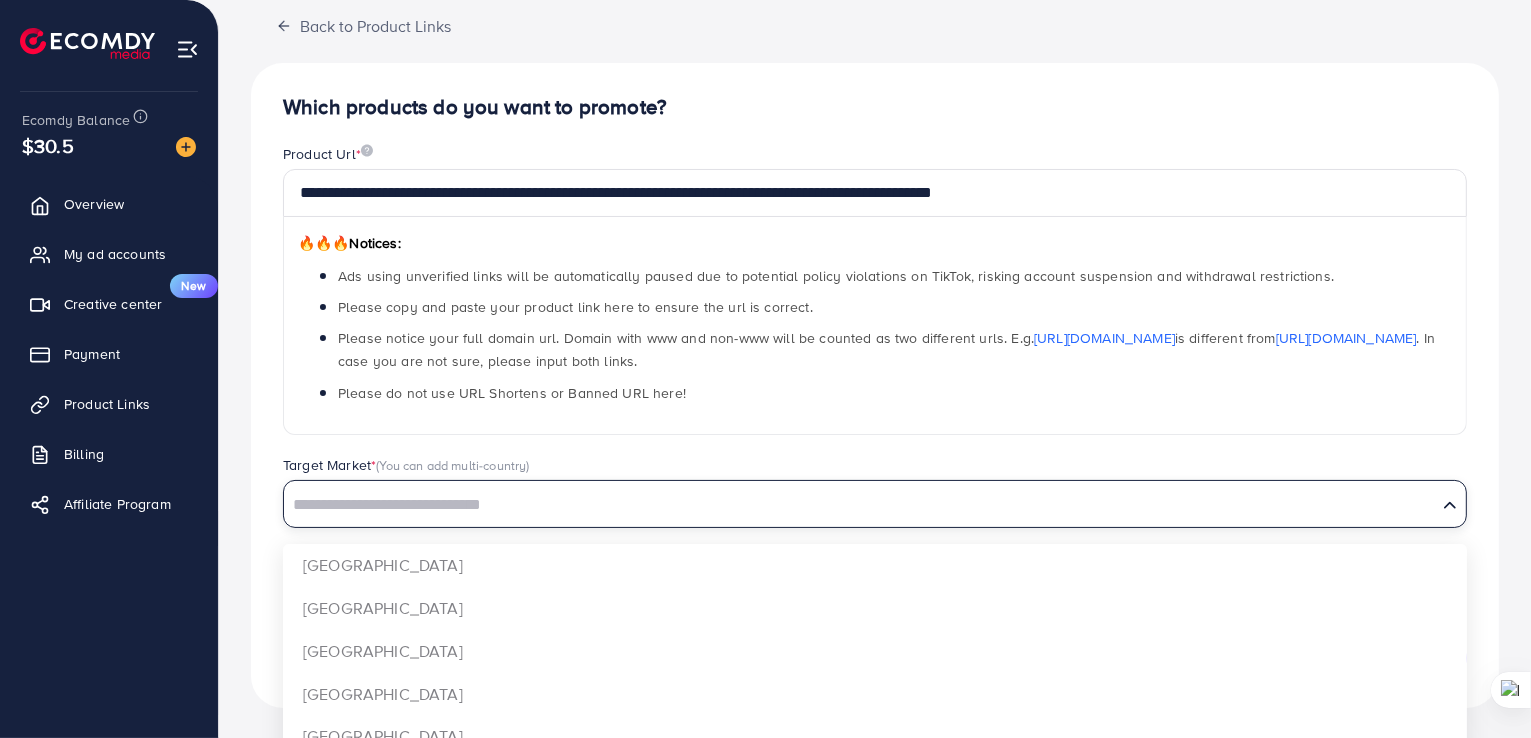 click at bounding box center [860, 505] 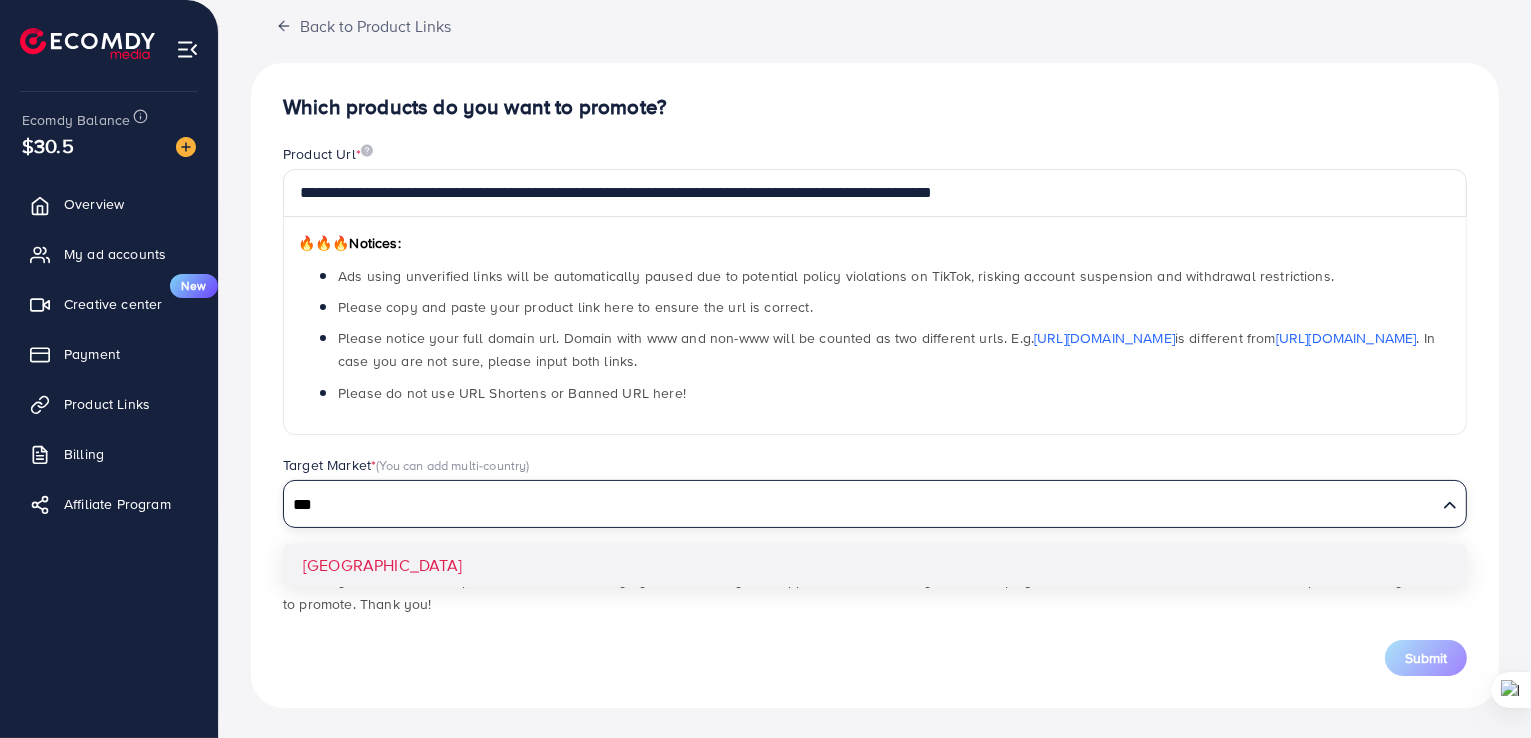 type on "***" 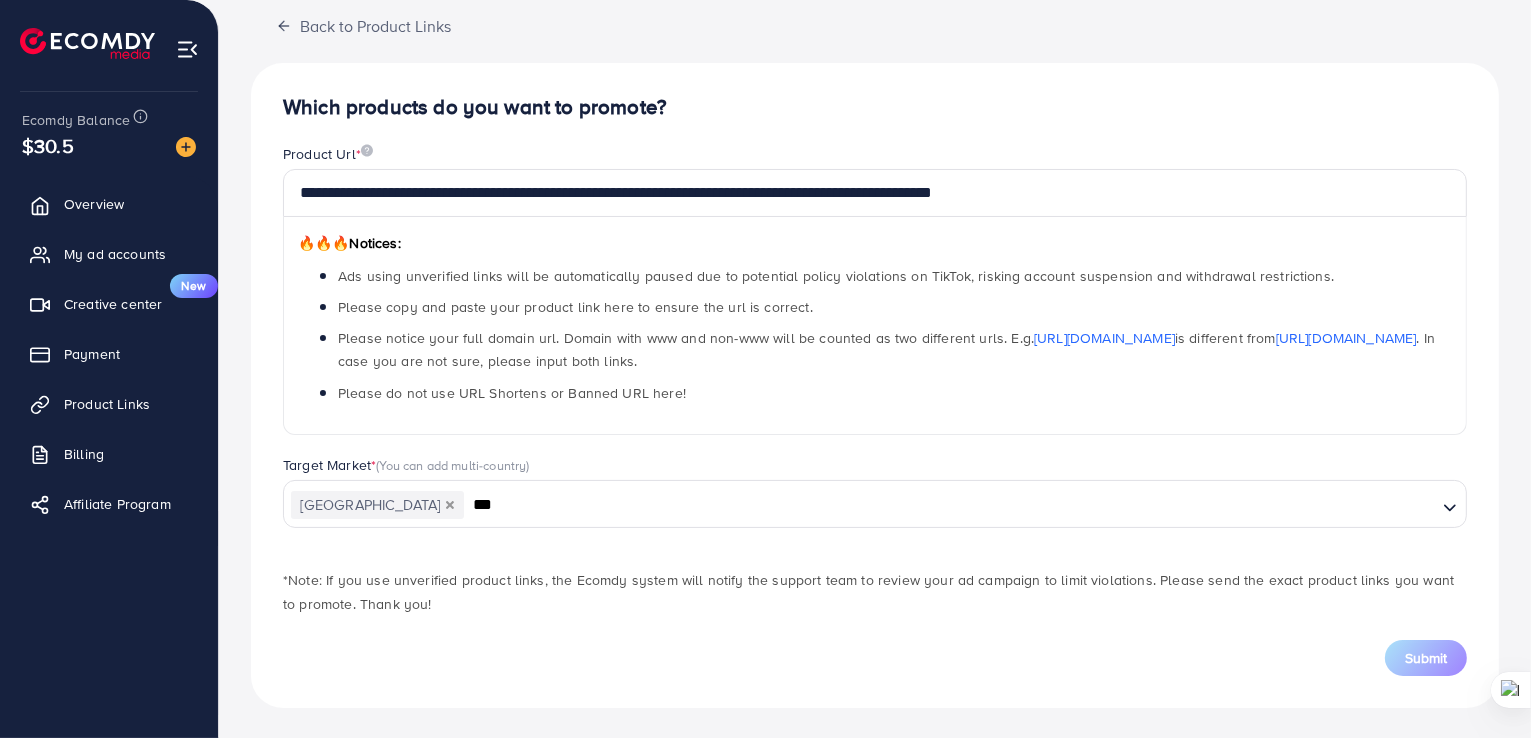 type 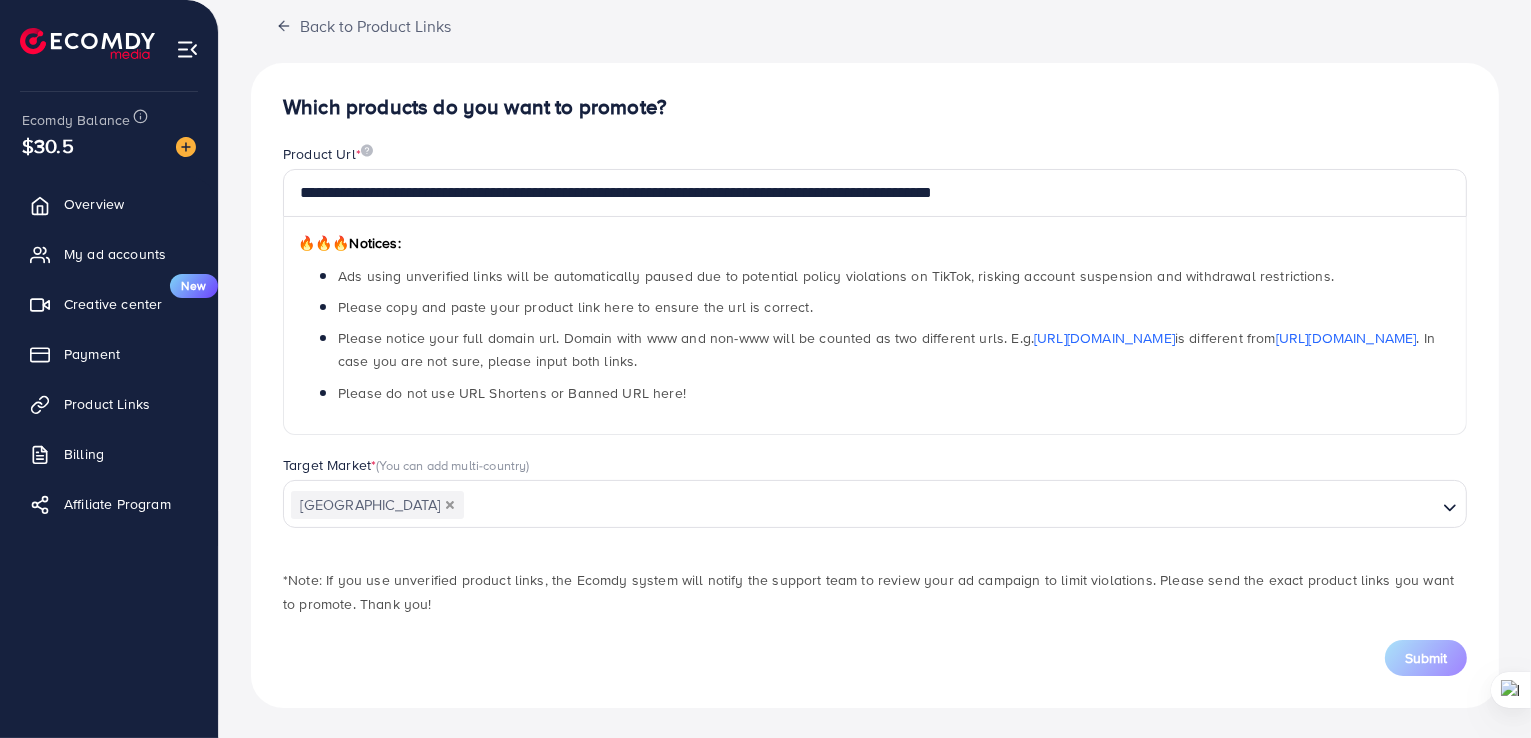 click on "**********" at bounding box center (875, 385) 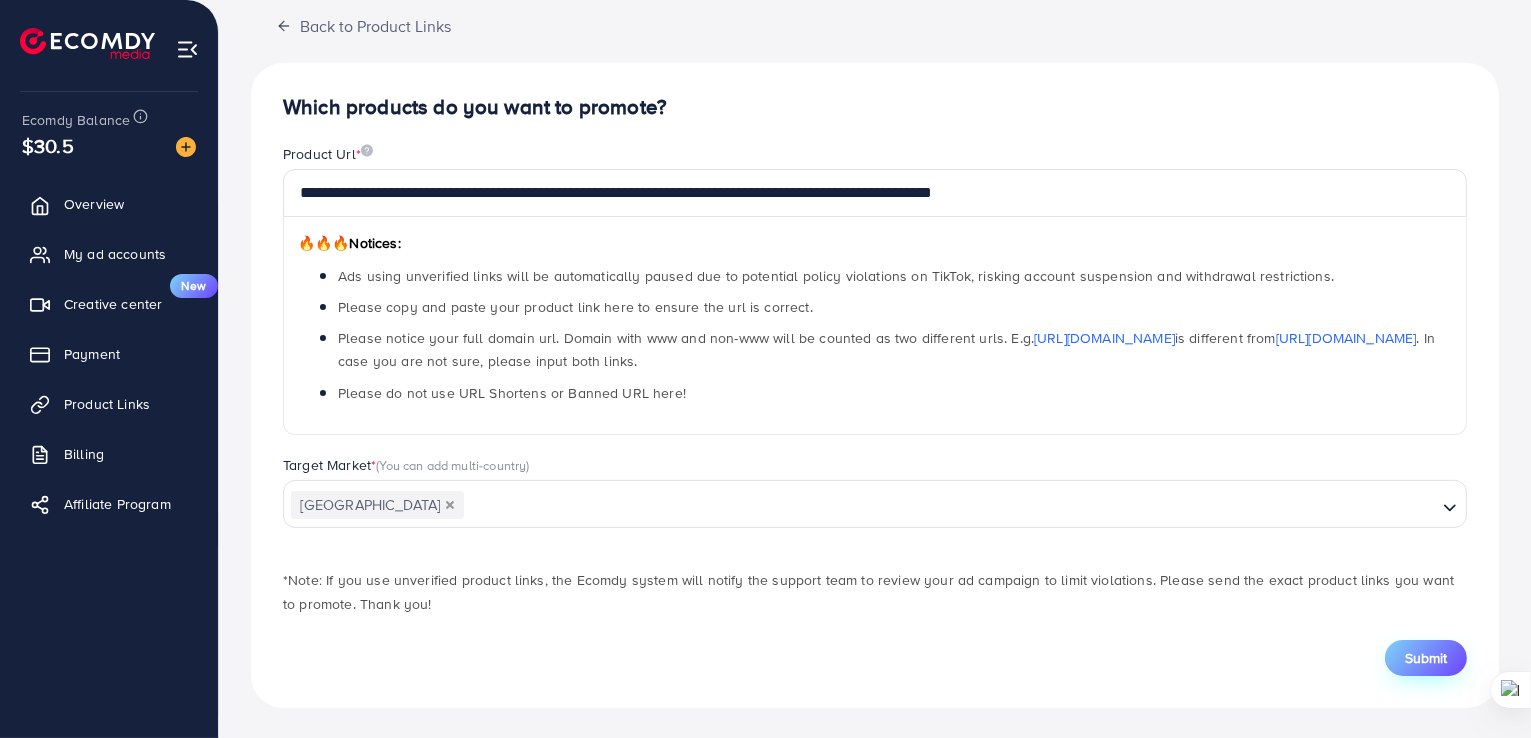 click on "Submit" at bounding box center (1426, 658) 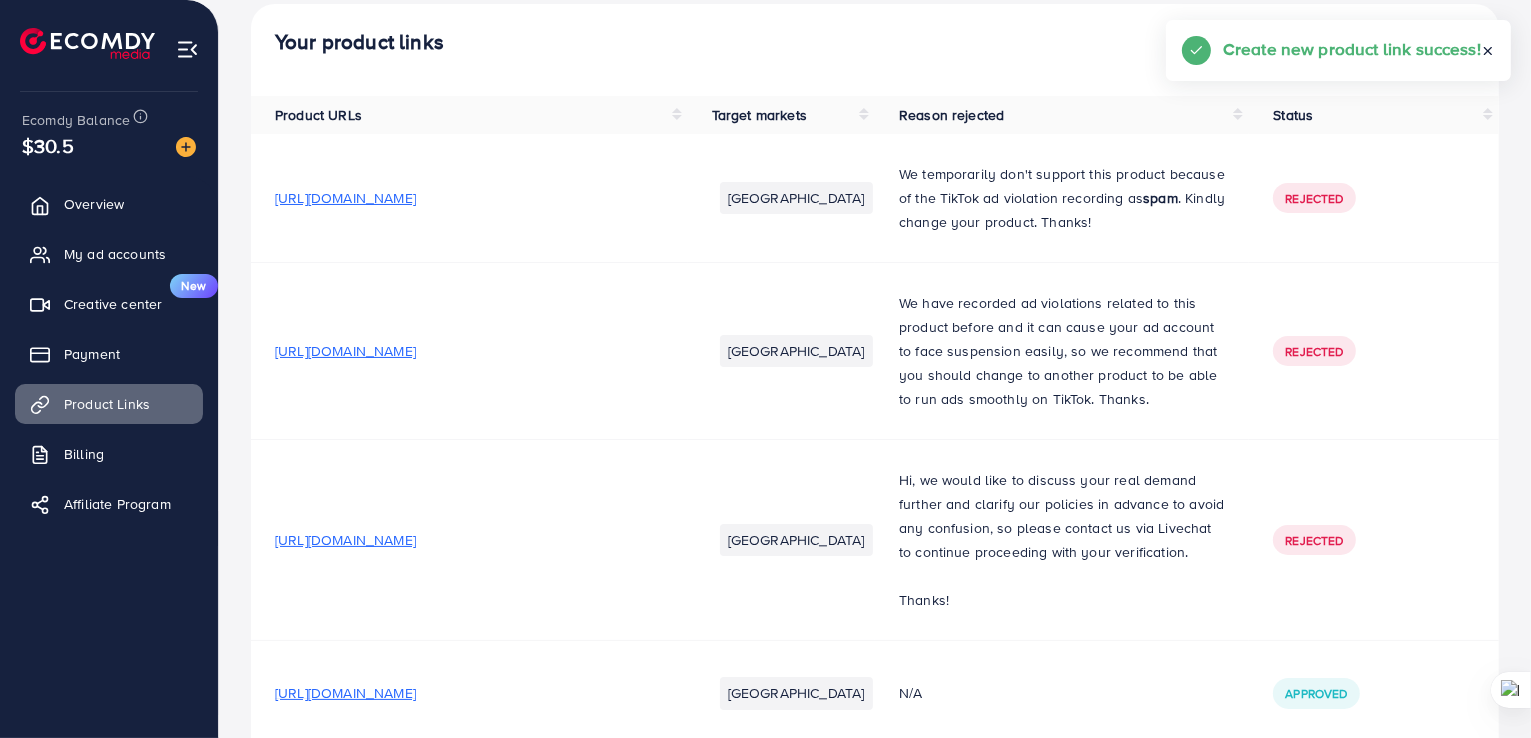 scroll, scrollTop: 0, scrollLeft: 0, axis: both 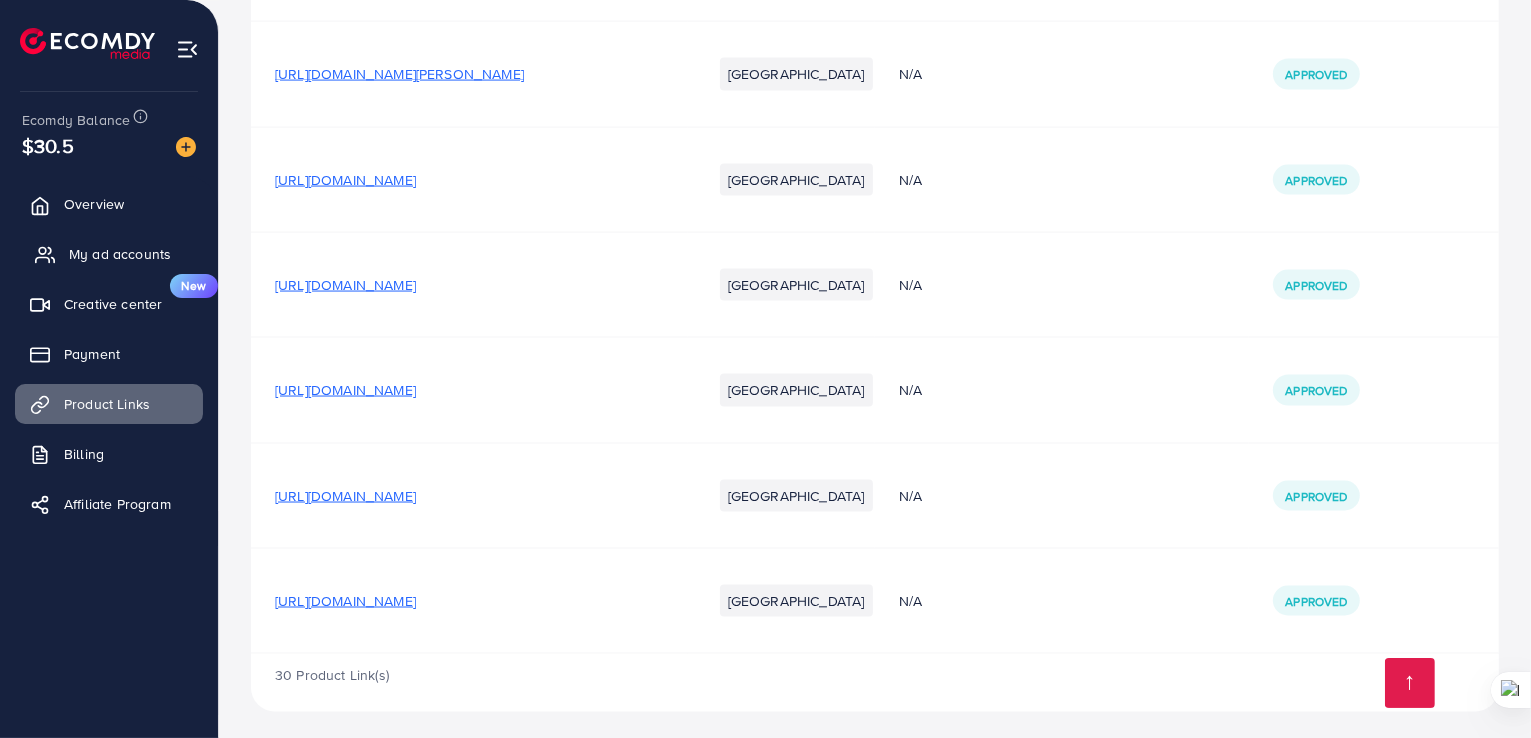 click on "My ad accounts" at bounding box center [120, 254] 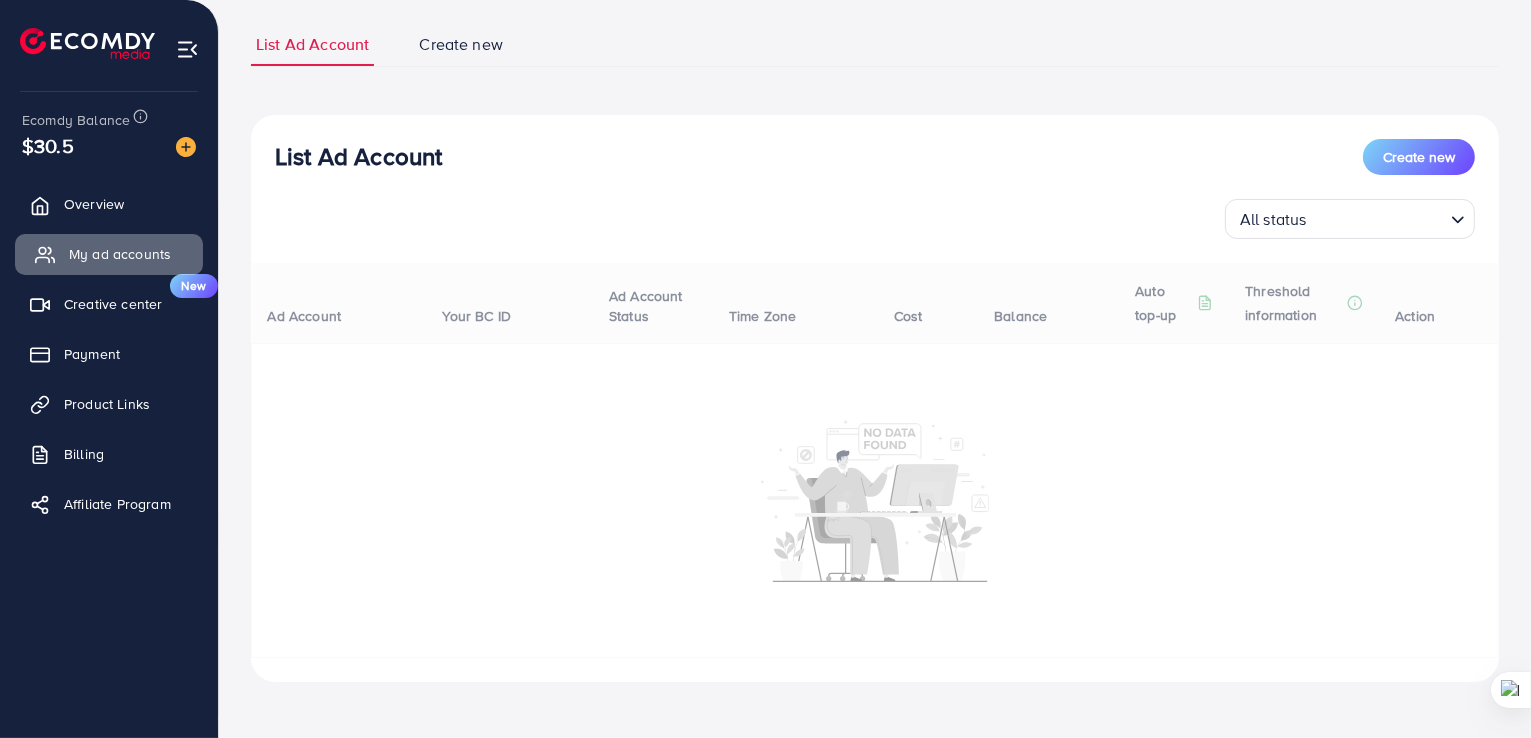 scroll, scrollTop: 0, scrollLeft: 0, axis: both 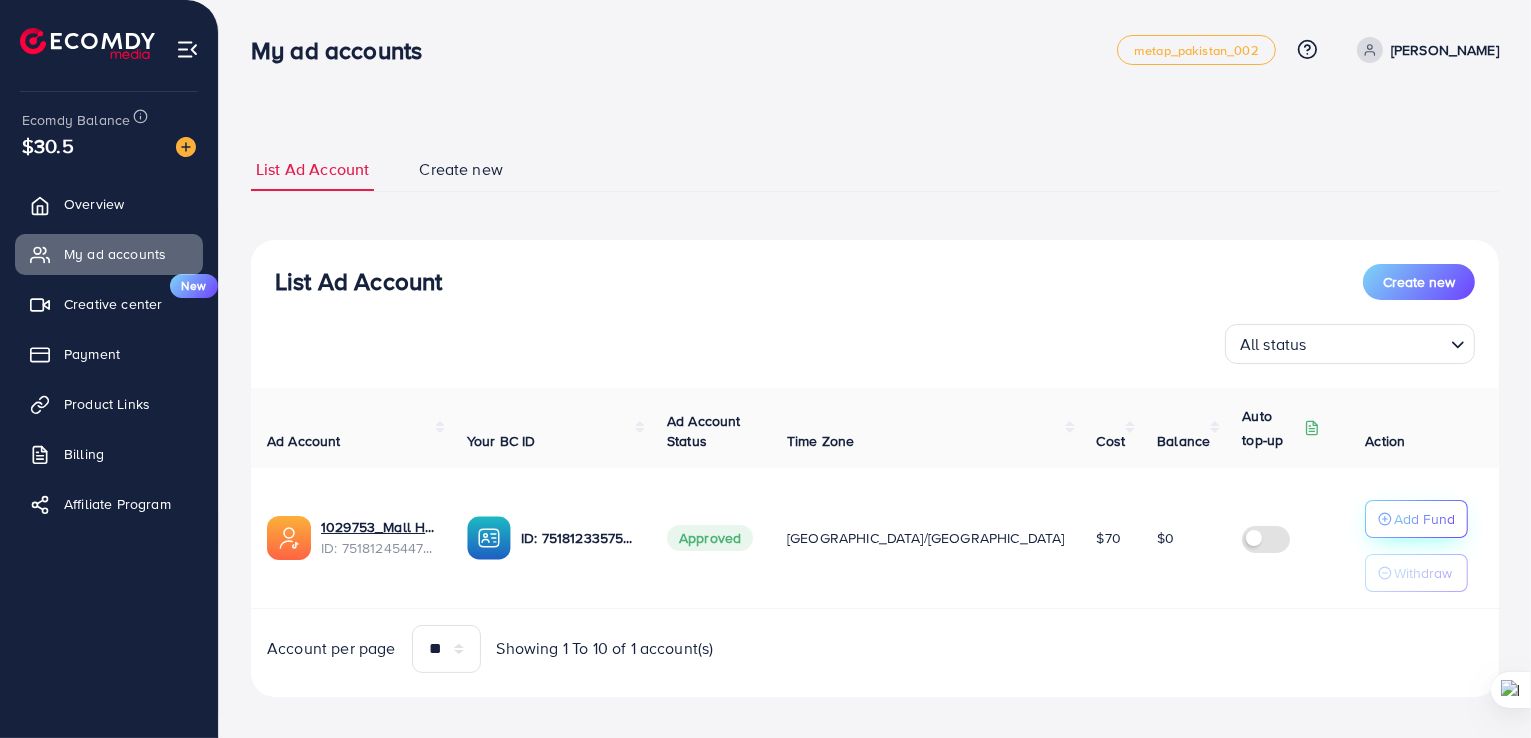 click on "Add Fund" at bounding box center (1424, 519) 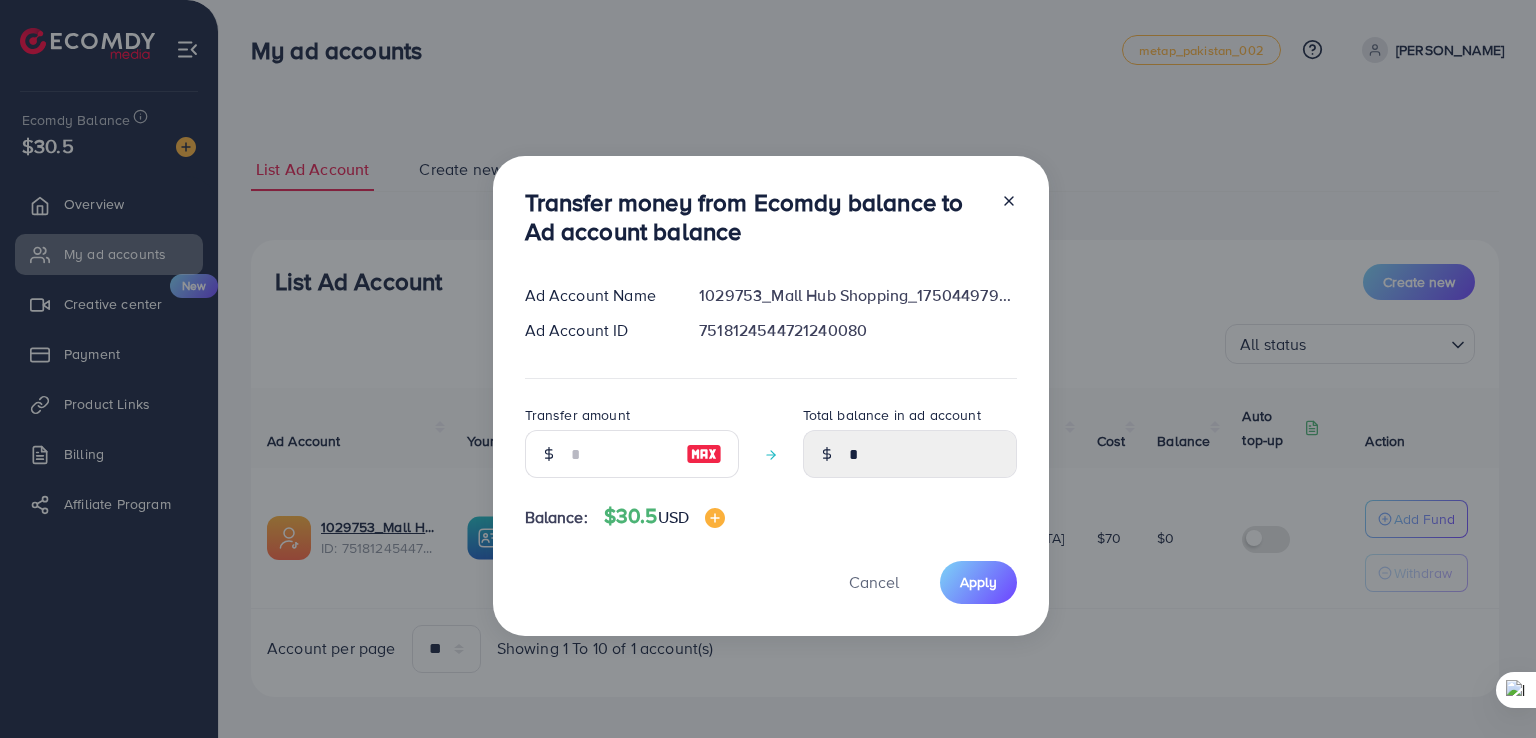click at bounding box center [548, 454] 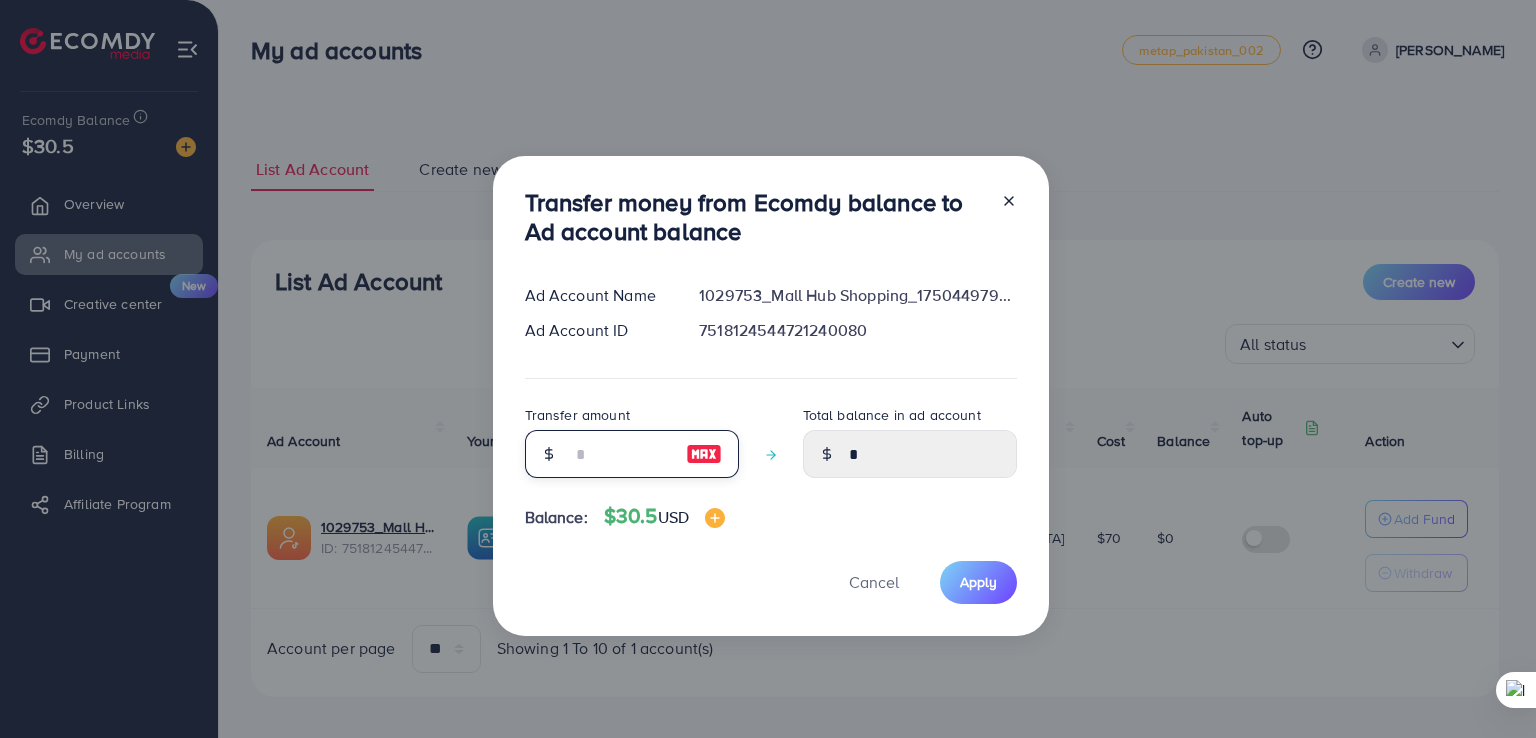 click at bounding box center (621, 454) 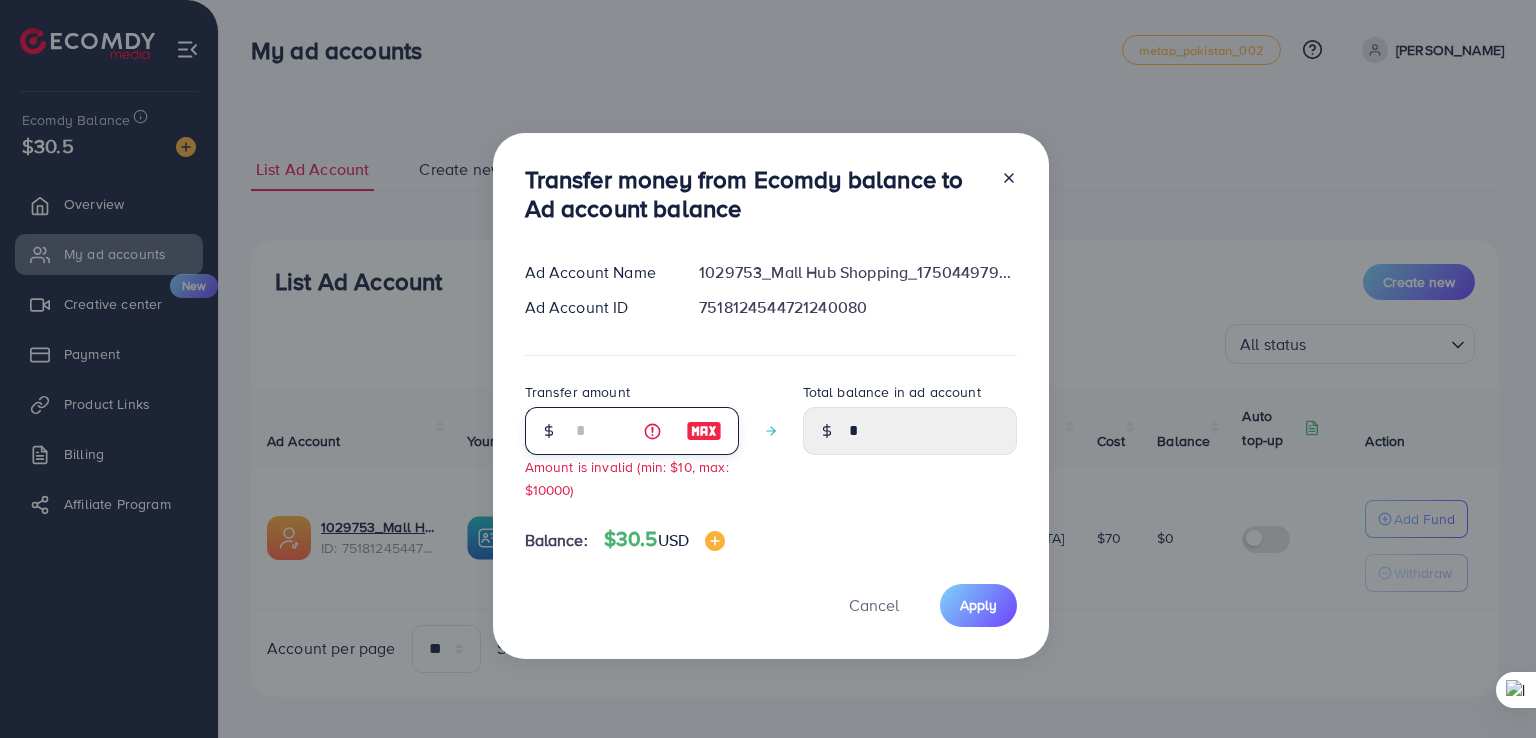 type on "****" 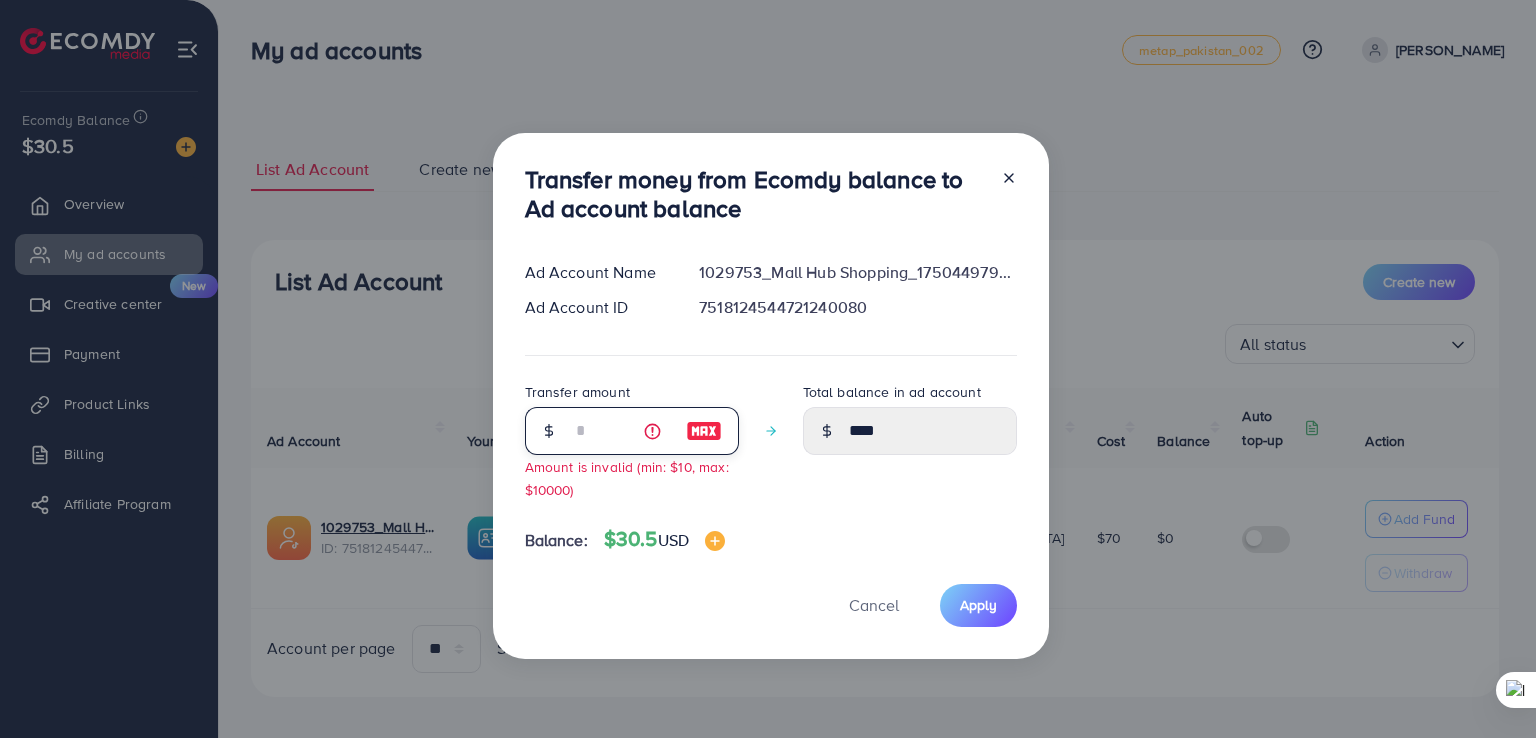type on "**" 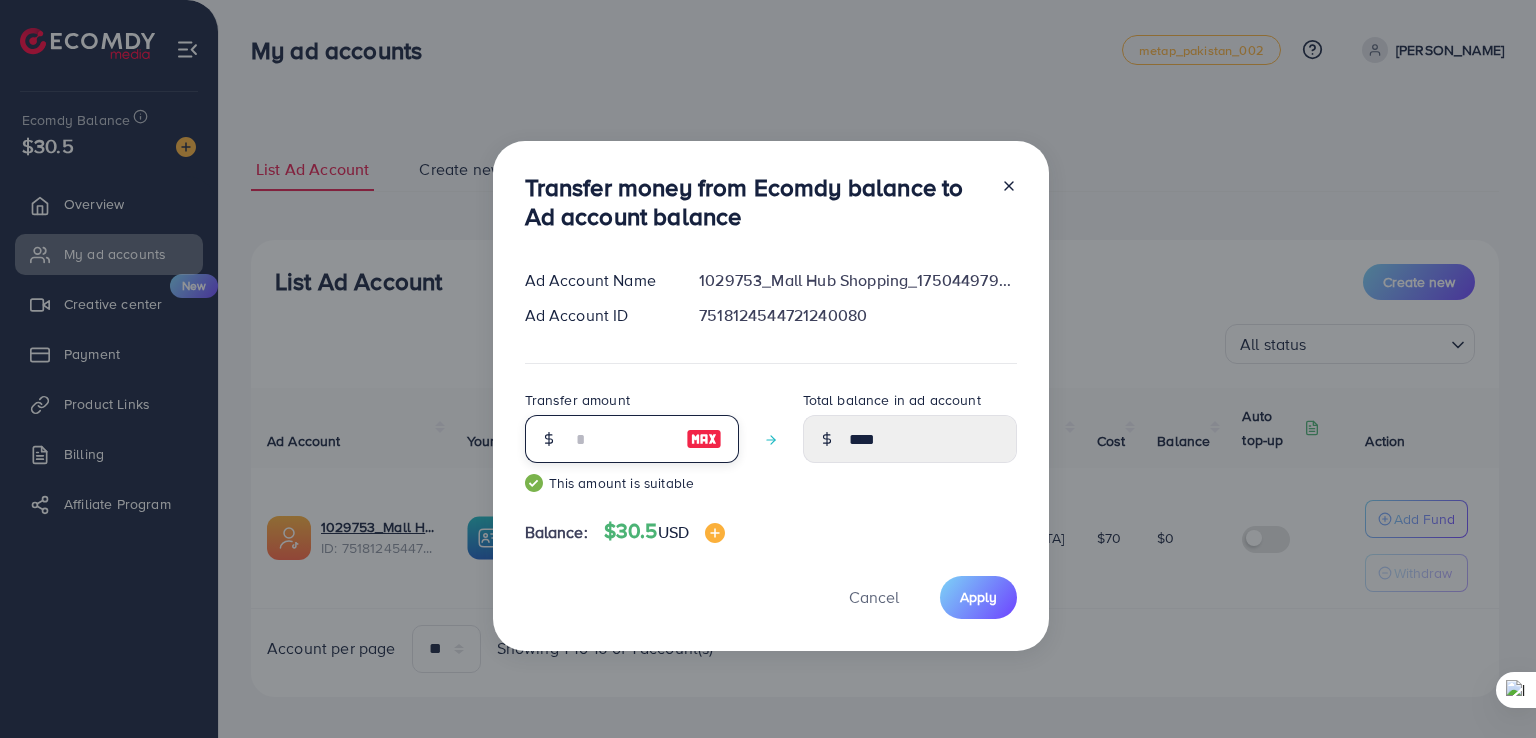 type on "*****" 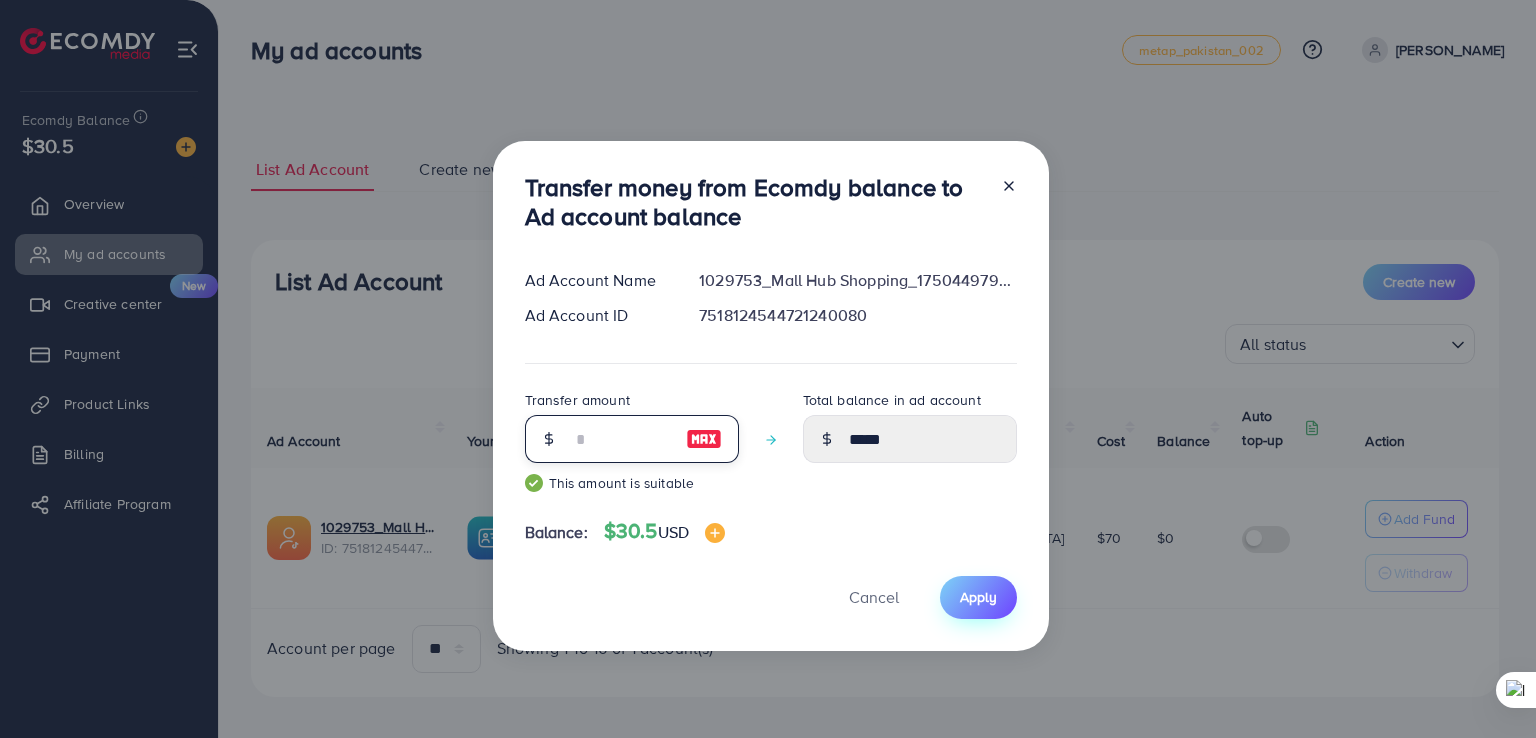 type on "**" 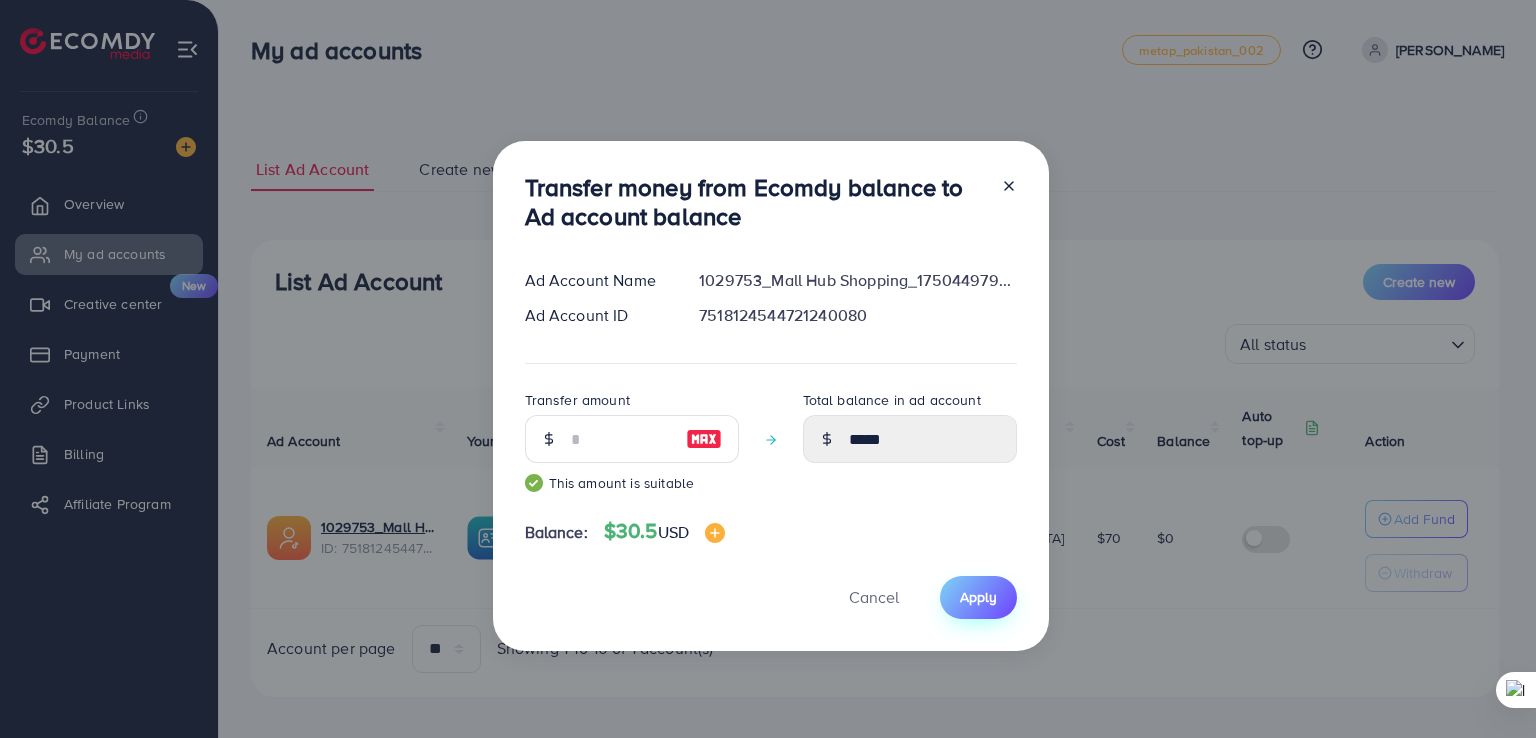 click on "Apply" at bounding box center [978, 597] 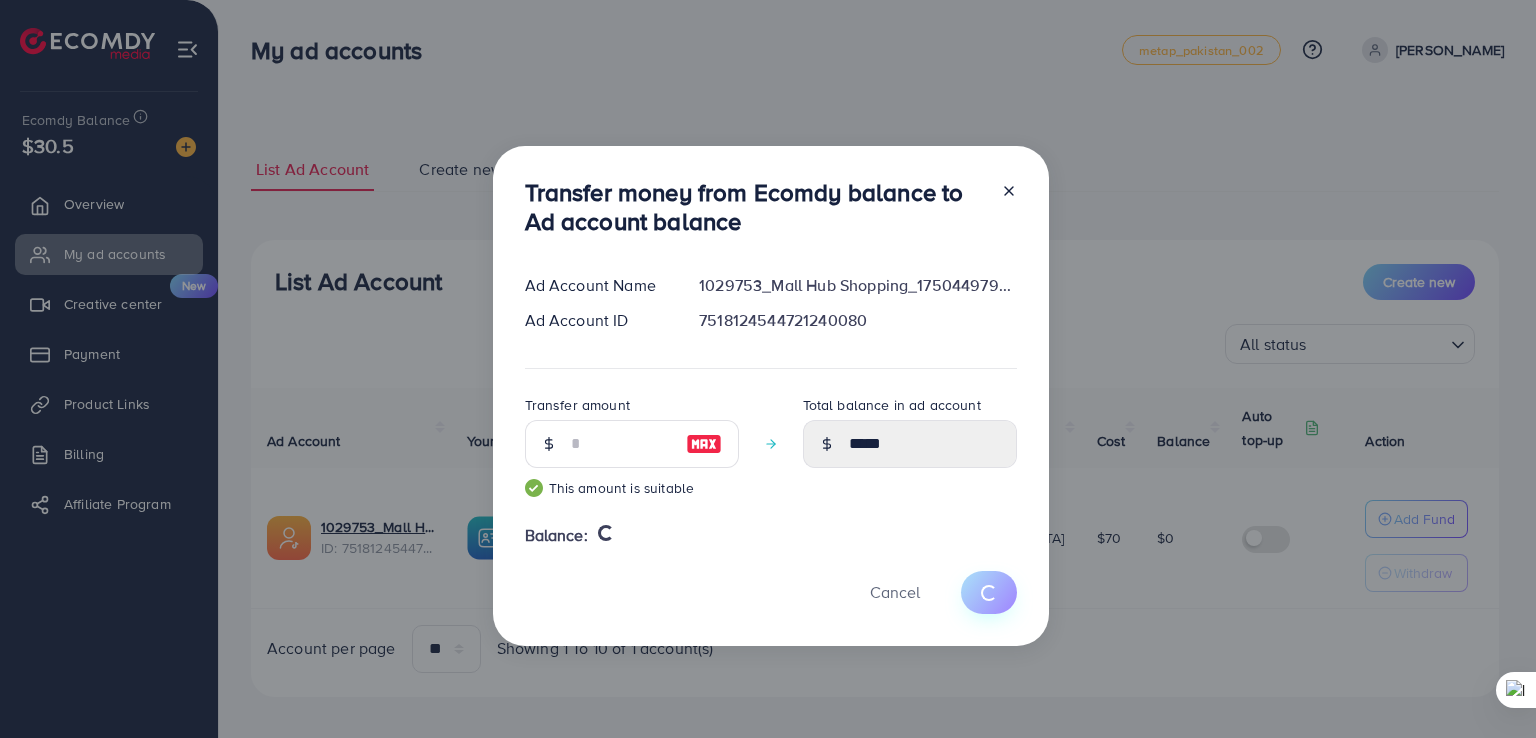 type 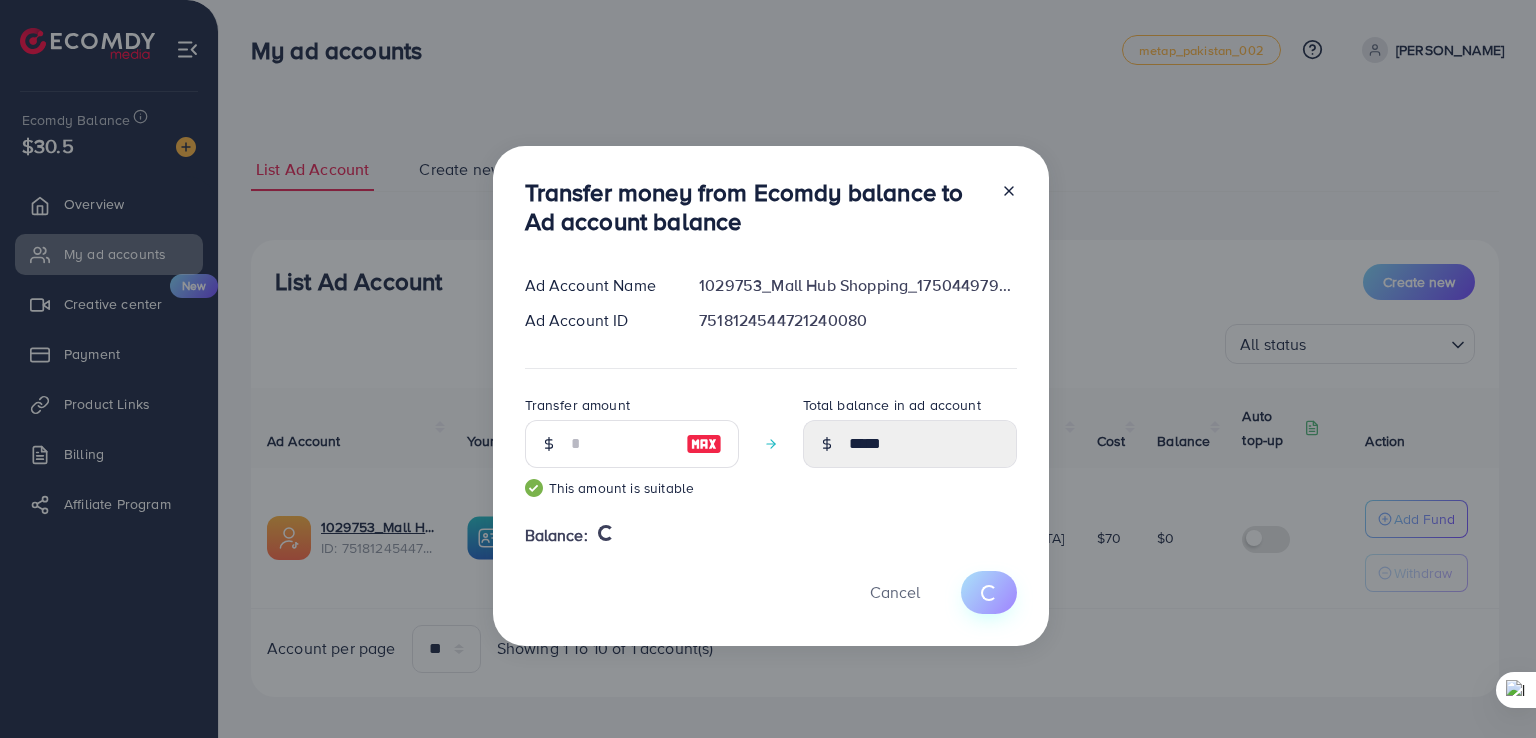 type on "*" 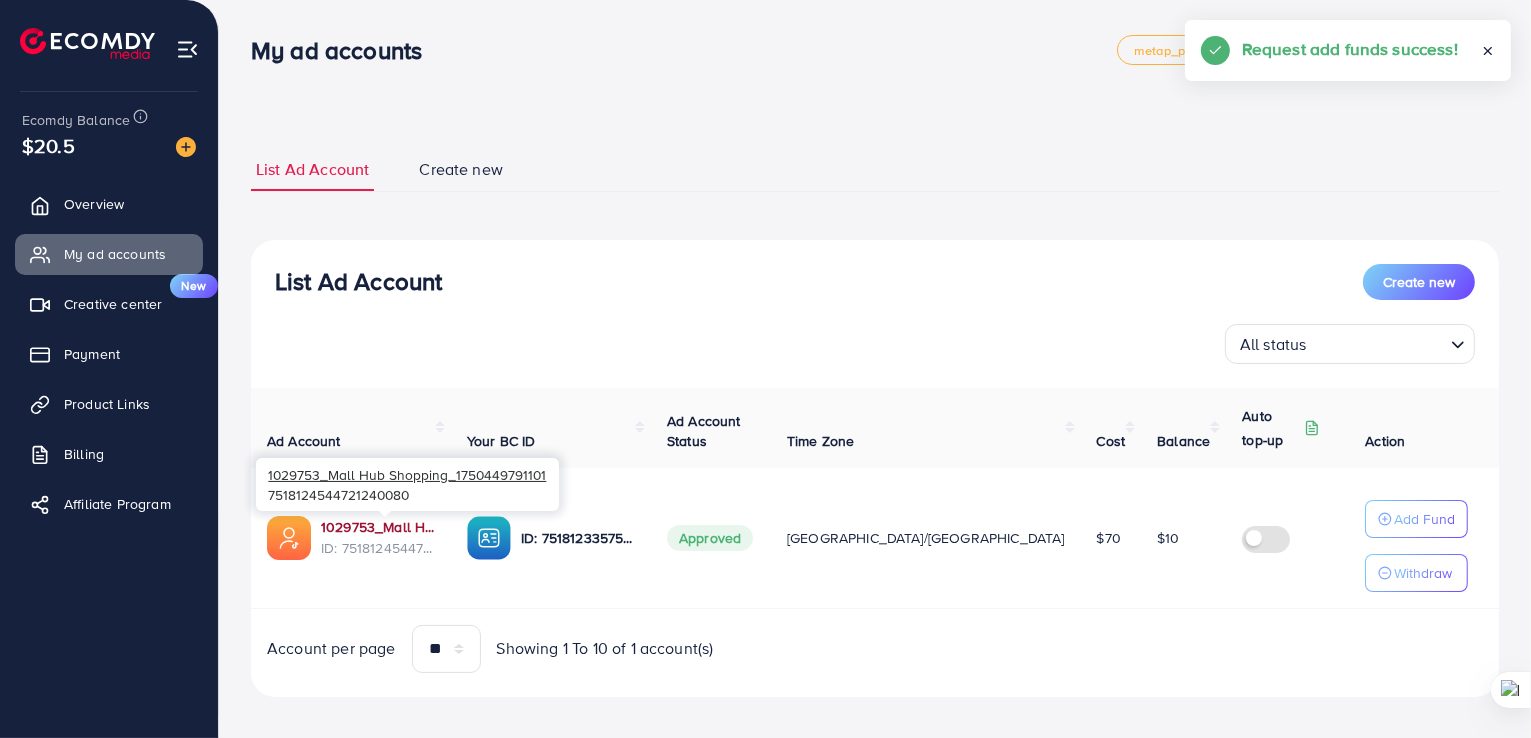 click on "1029753_Mall Hub Shopping_1750449791101" at bounding box center (378, 527) 